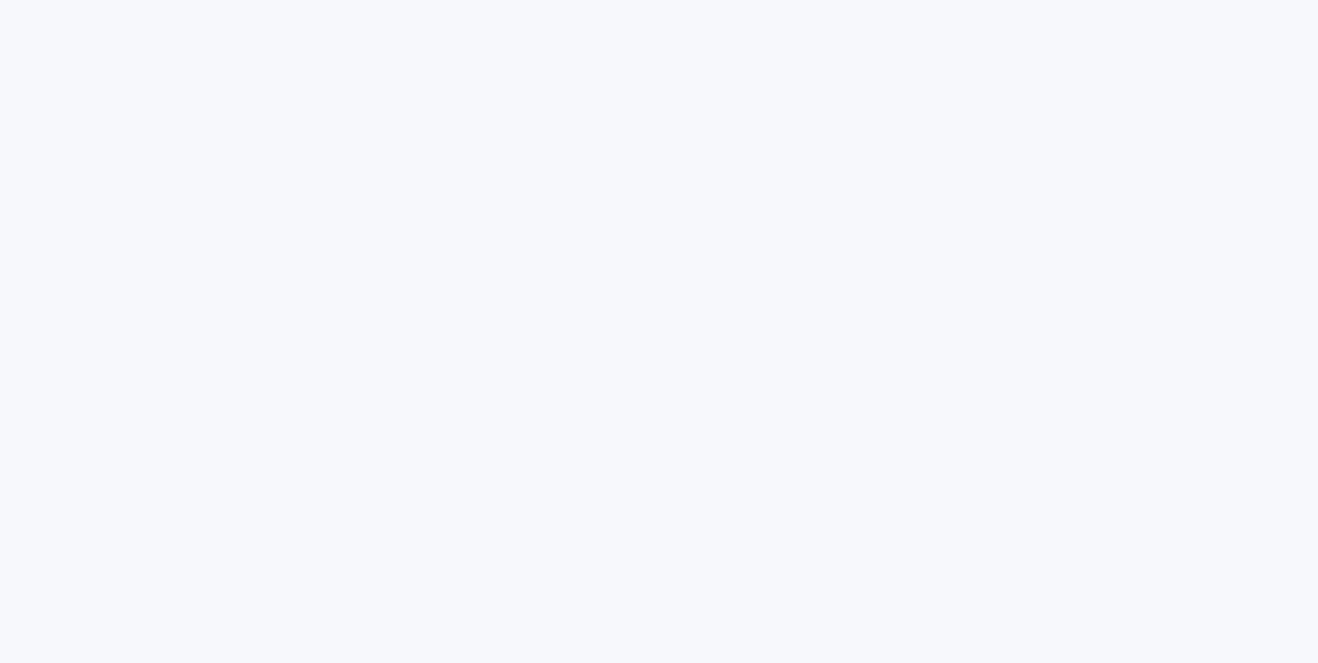 scroll, scrollTop: 0, scrollLeft: 0, axis: both 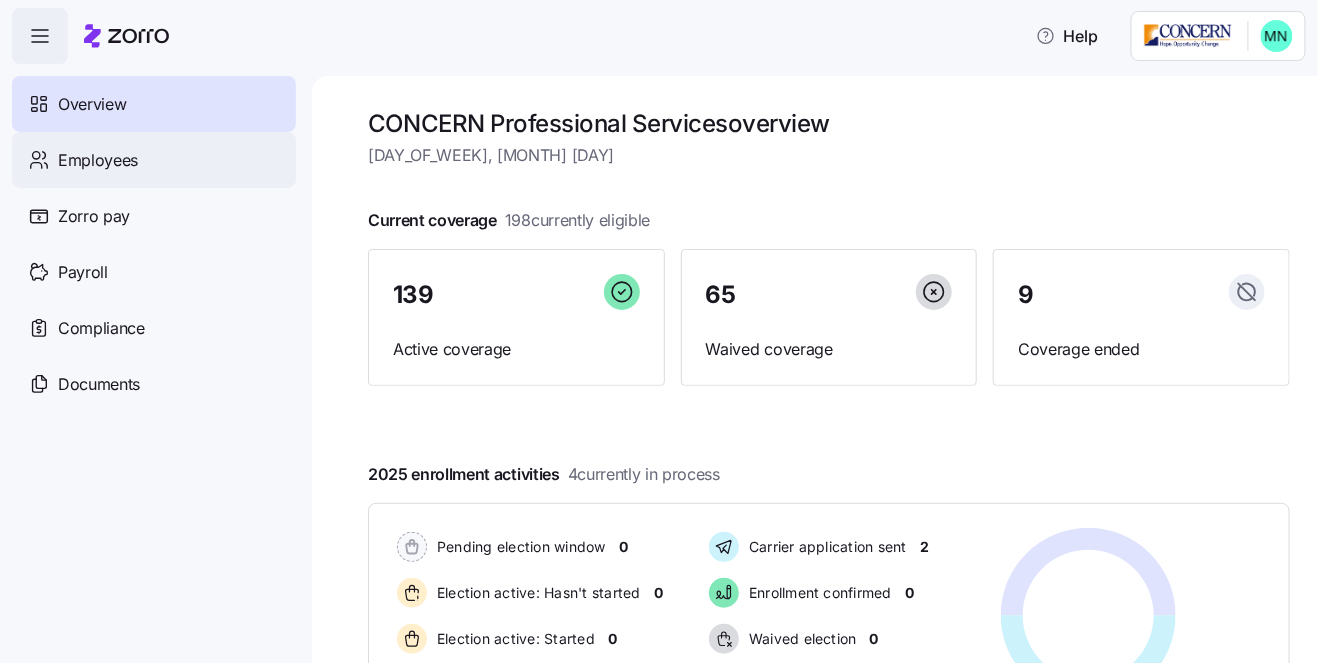 click on "Employees" at bounding box center (154, 160) 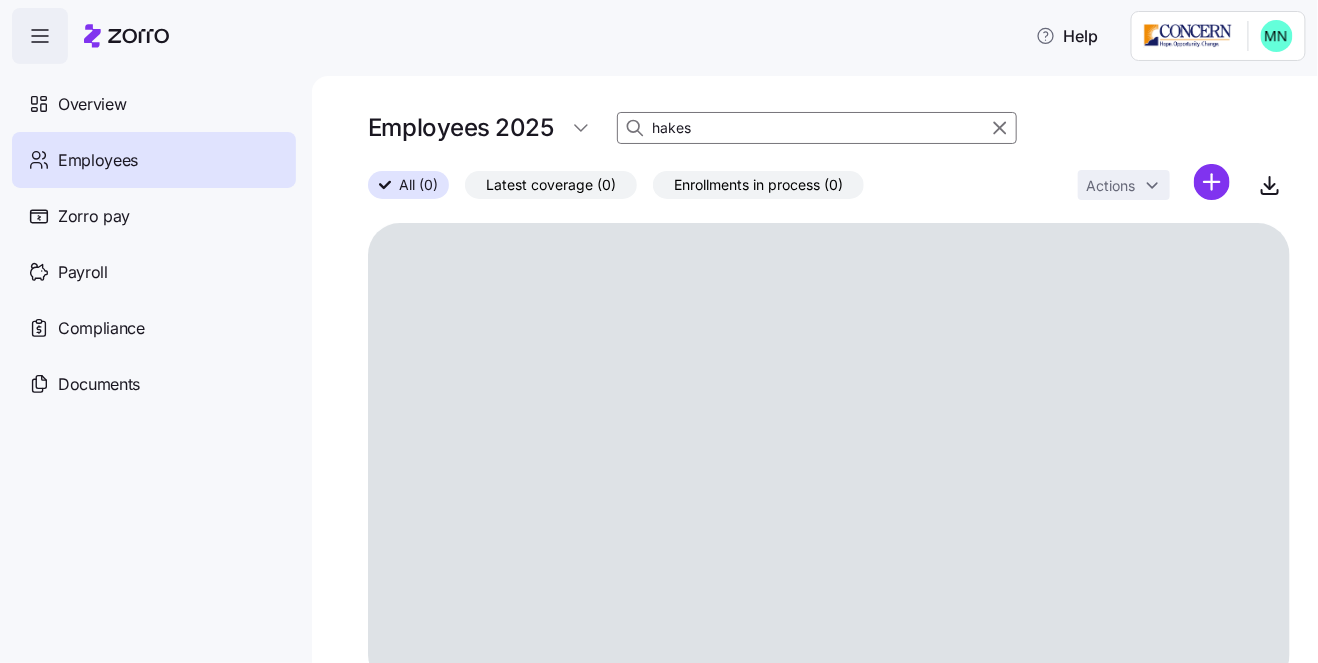 click on "hakes" at bounding box center (817, 128) 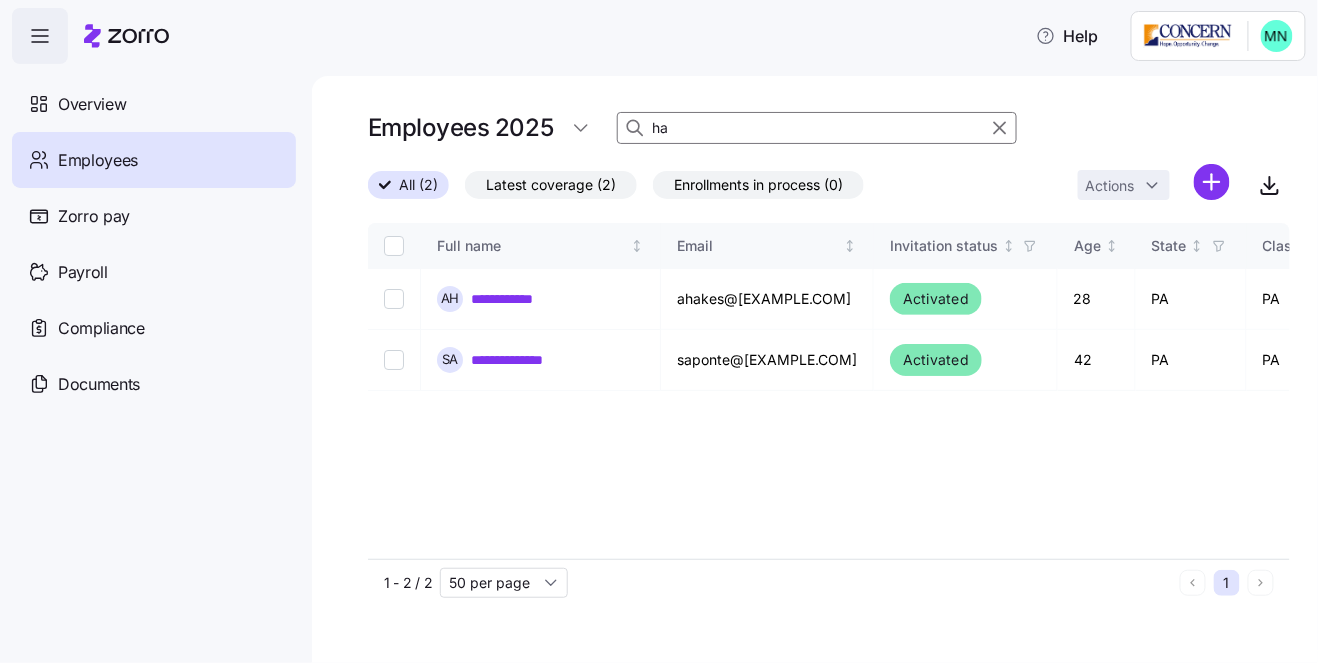 type on "h" 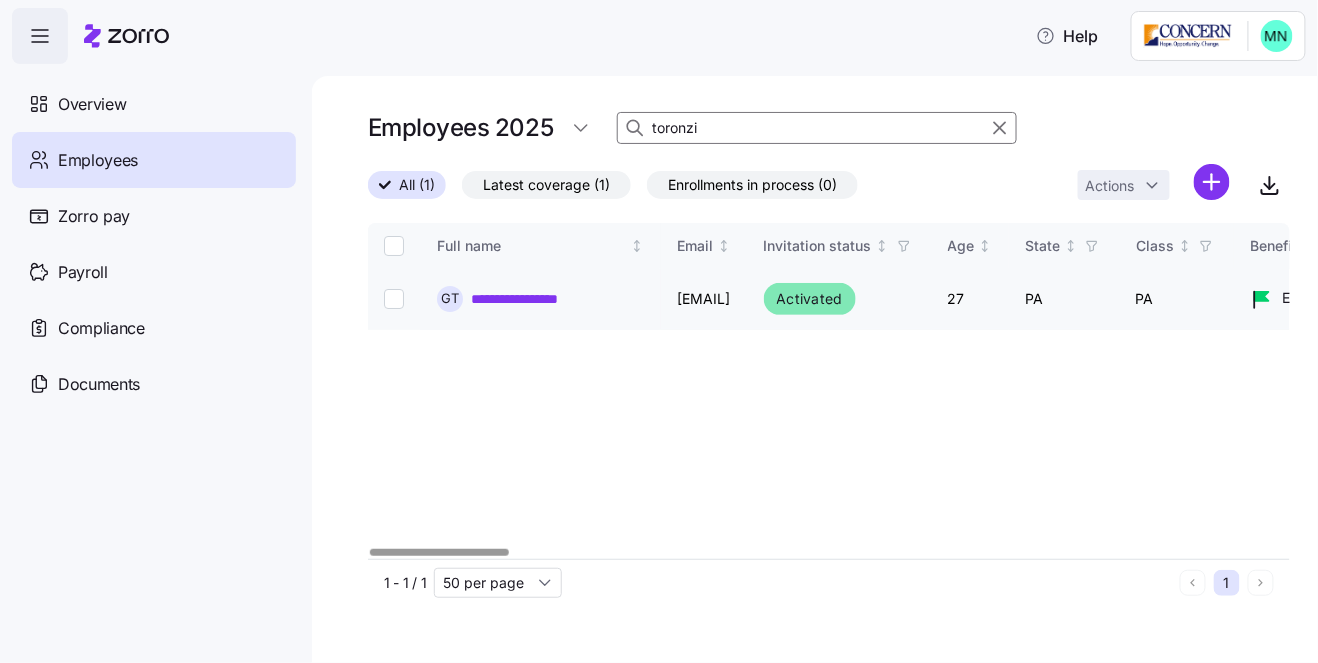 type on "toronzi" 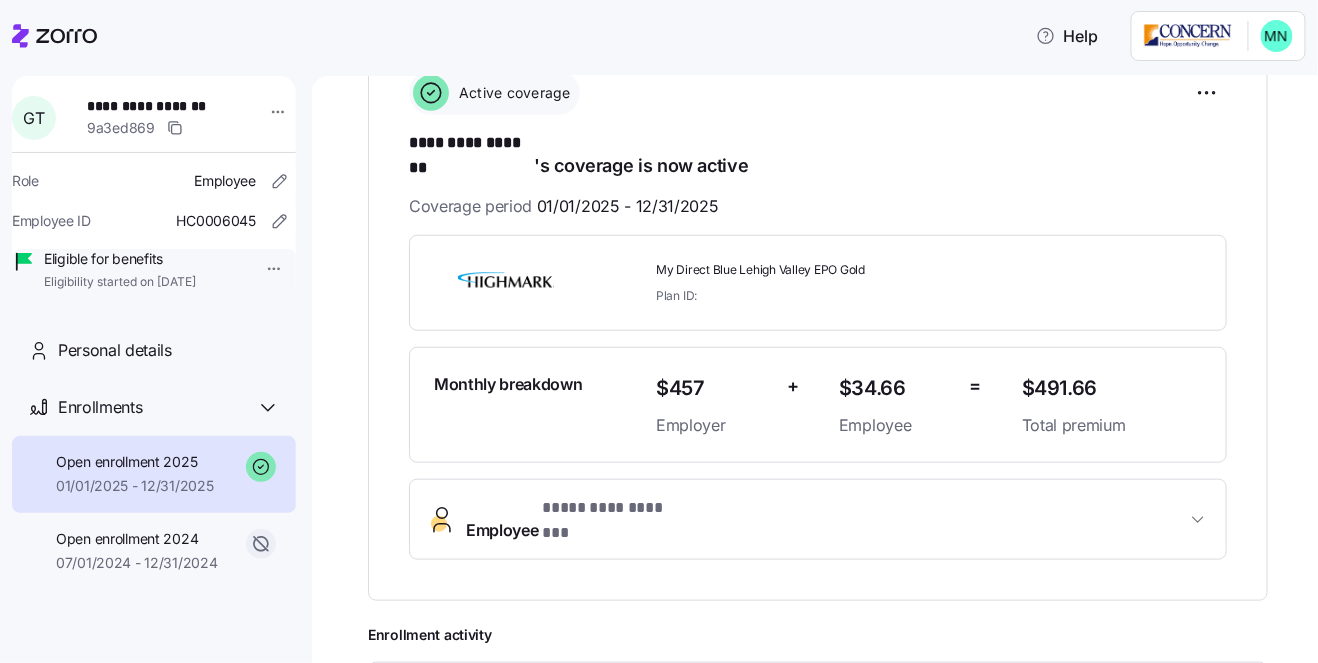 scroll, scrollTop: 275, scrollLeft: 0, axis: vertical 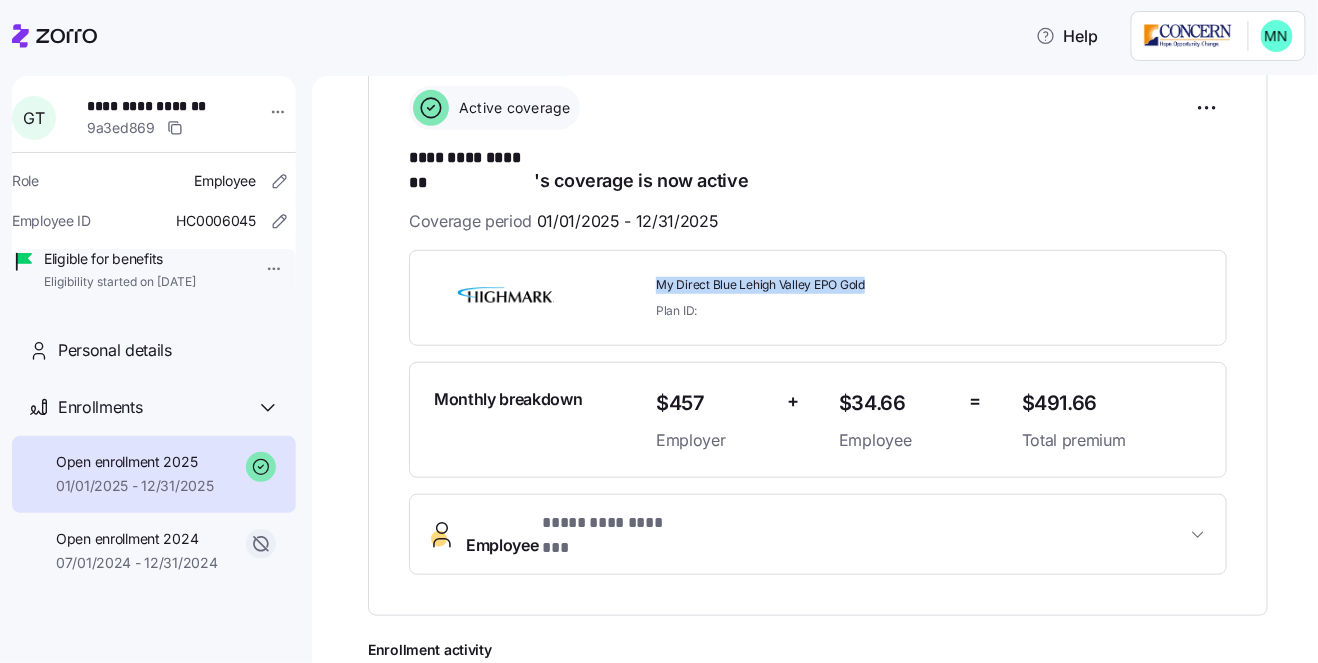 drag, startPoint x: 888, startPoint y: 255, endPoint x: 658, endPoint y: 261, distance: 230.07825 